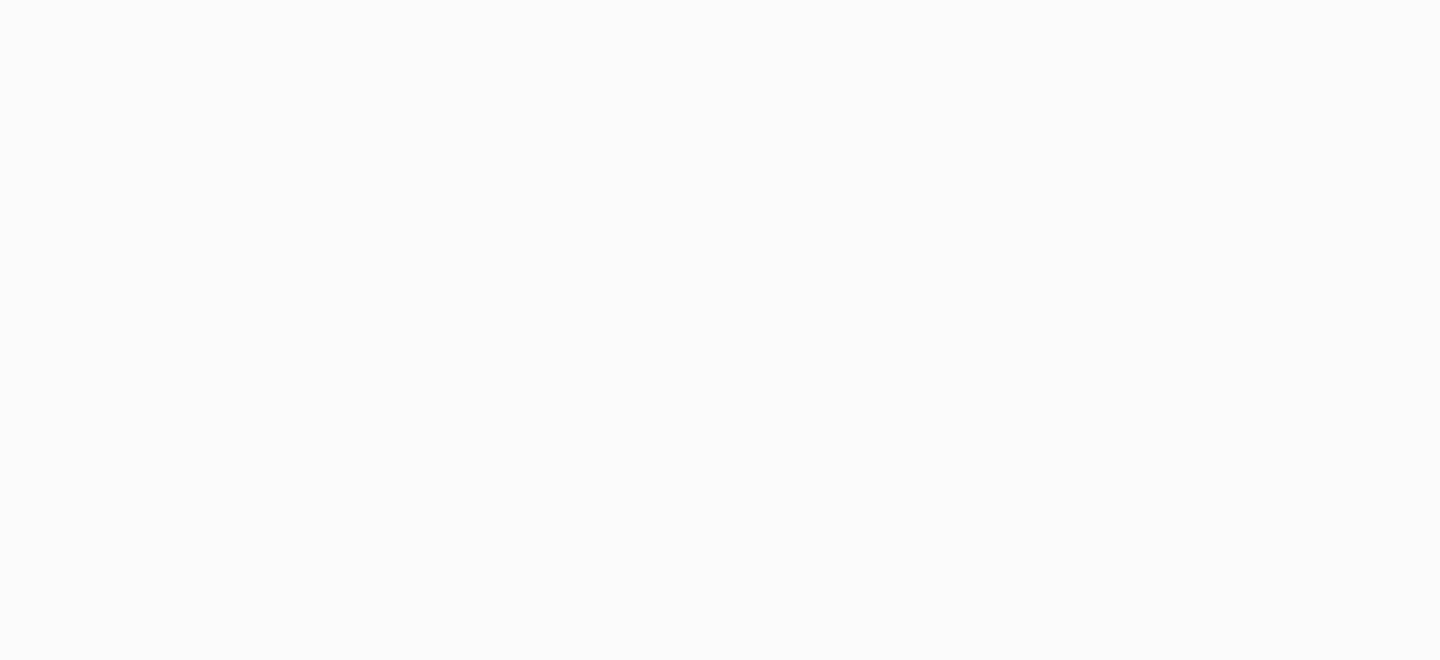 scroll, scrollTop: 0, scrollLeft: 0, axis: both 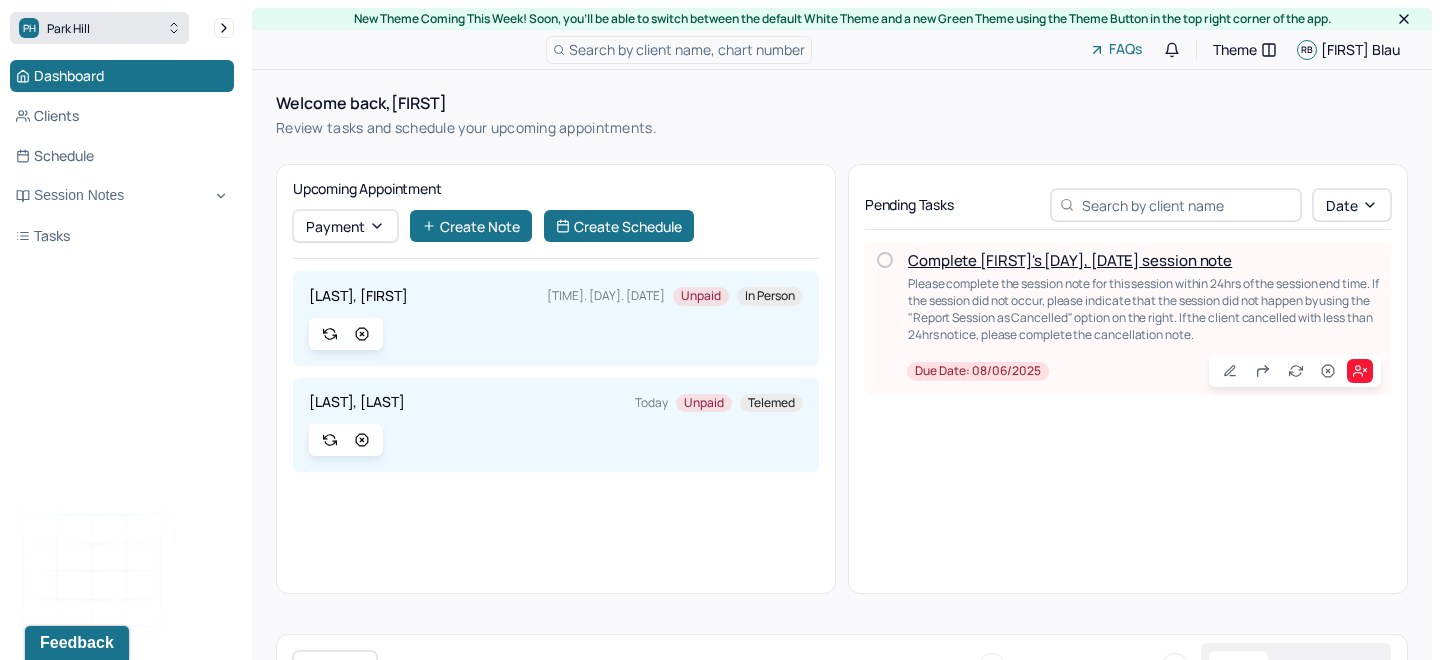 click on "PH Park Hill" at bounding box center [99, 28] 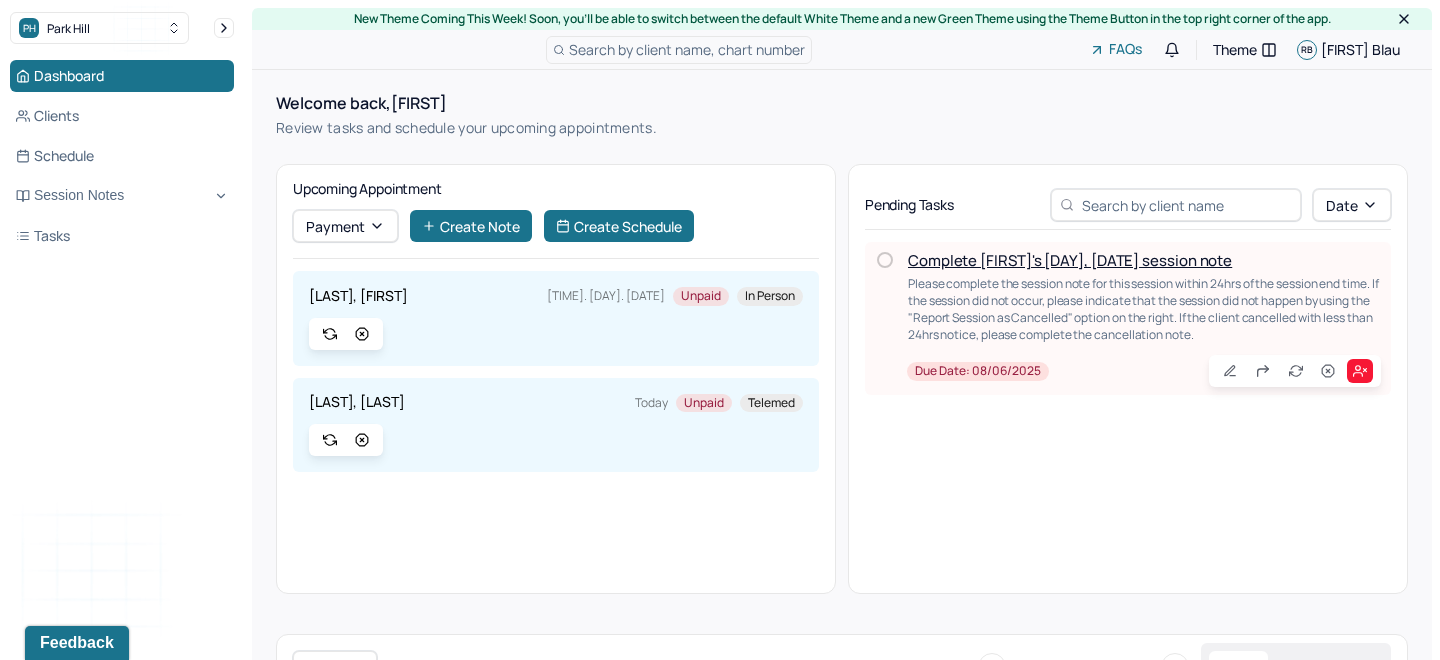 click on "Dashboard Clients Schedule Session Notes Tasks RB Rachel   Blau provider Logout" at bounding box center [122, 350] 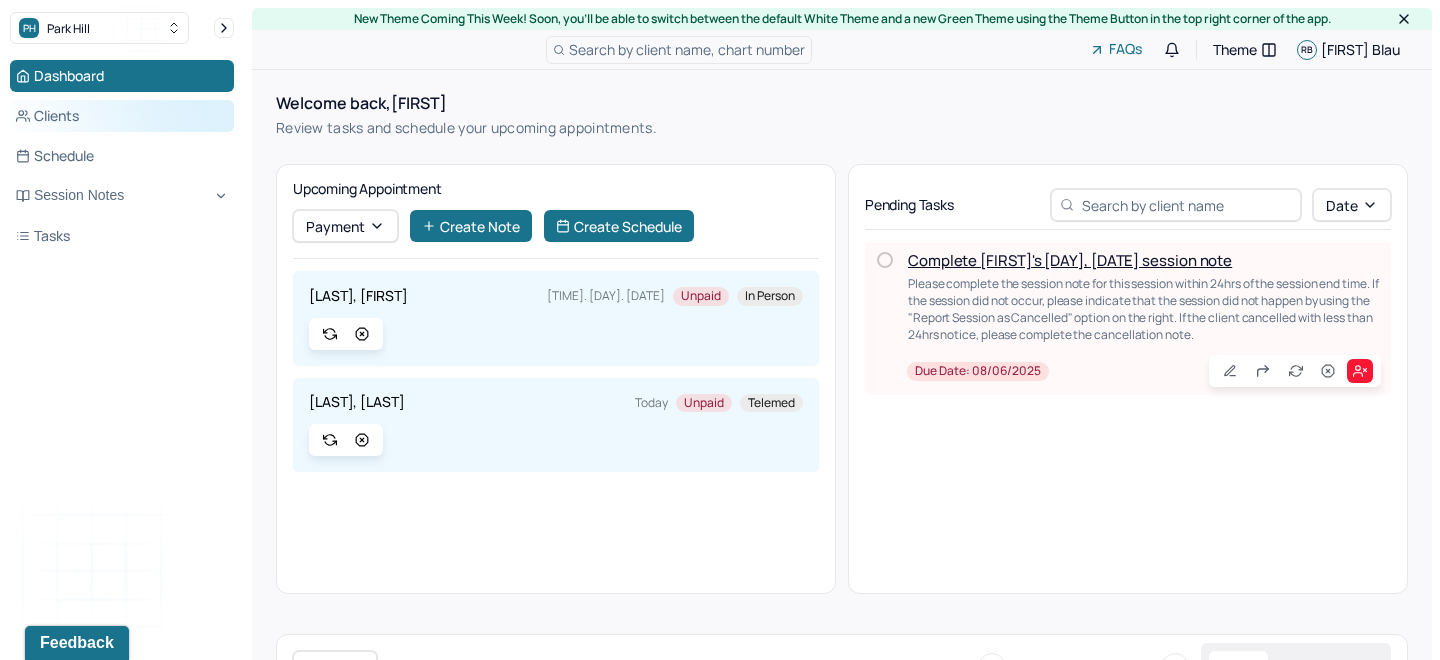 click on "Clients" at bounding box center [122, 116] 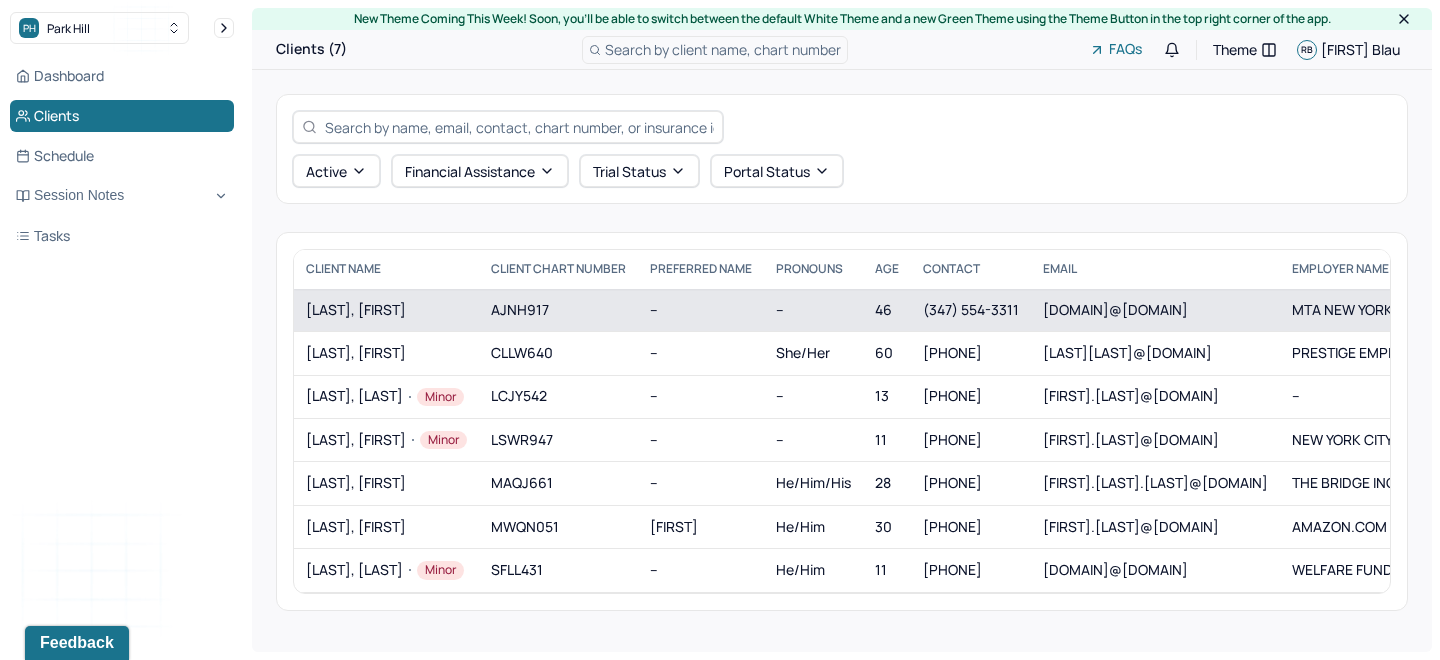 click on "AJNH917" at bounding box center [558, 310] 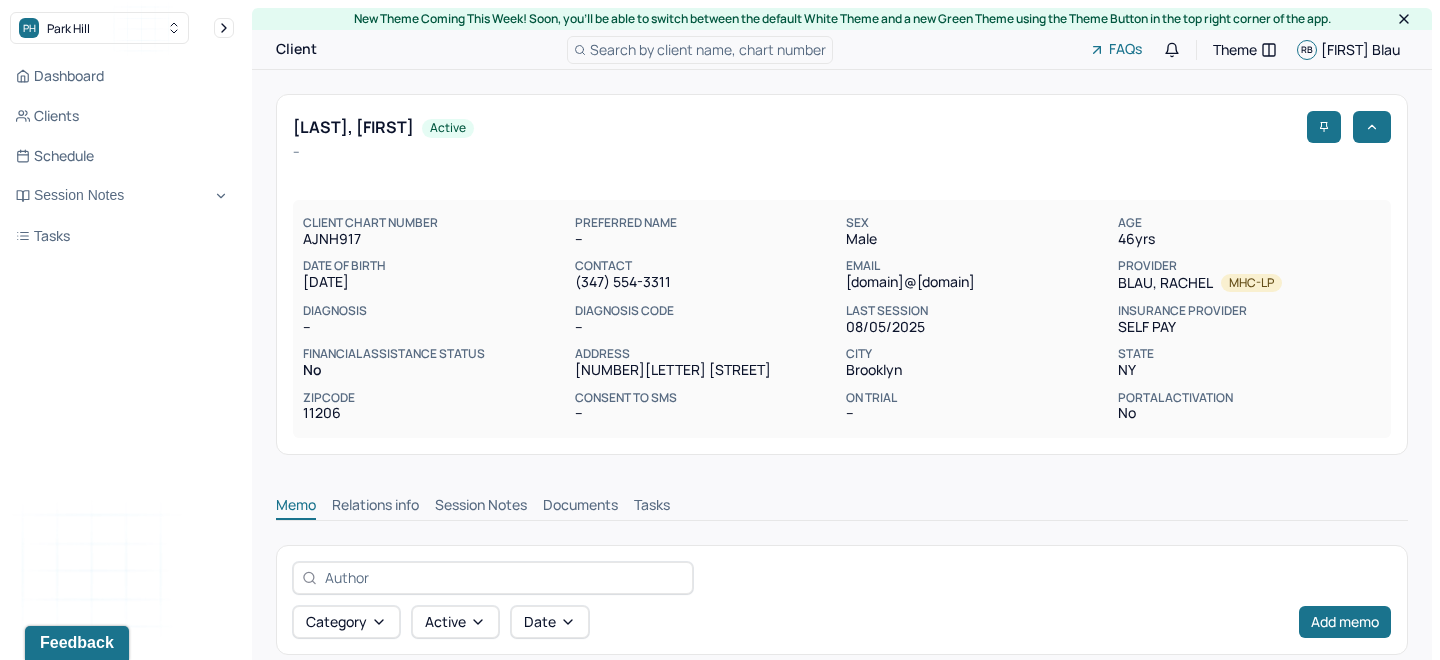click on "Session Notes" at bounding box center [481, 507] 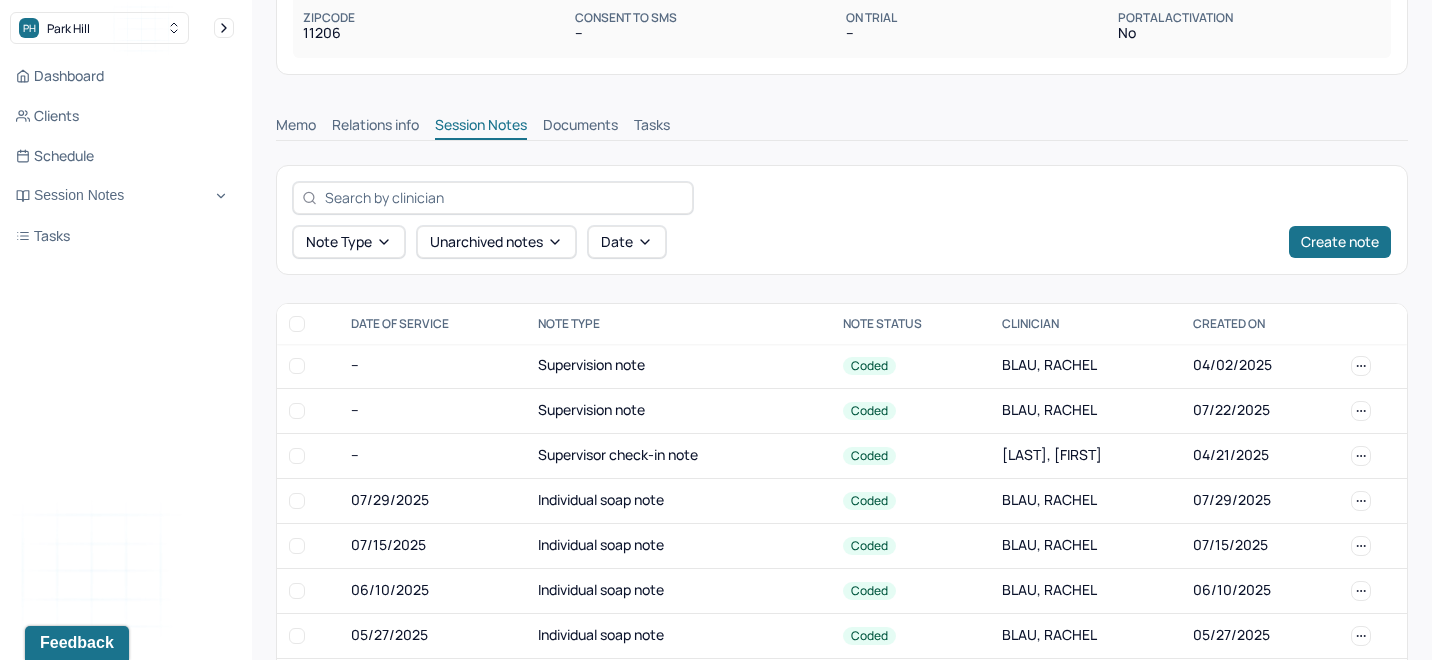 scroll, scrollTop: 381, scrollLeft: 0, axis: vertical 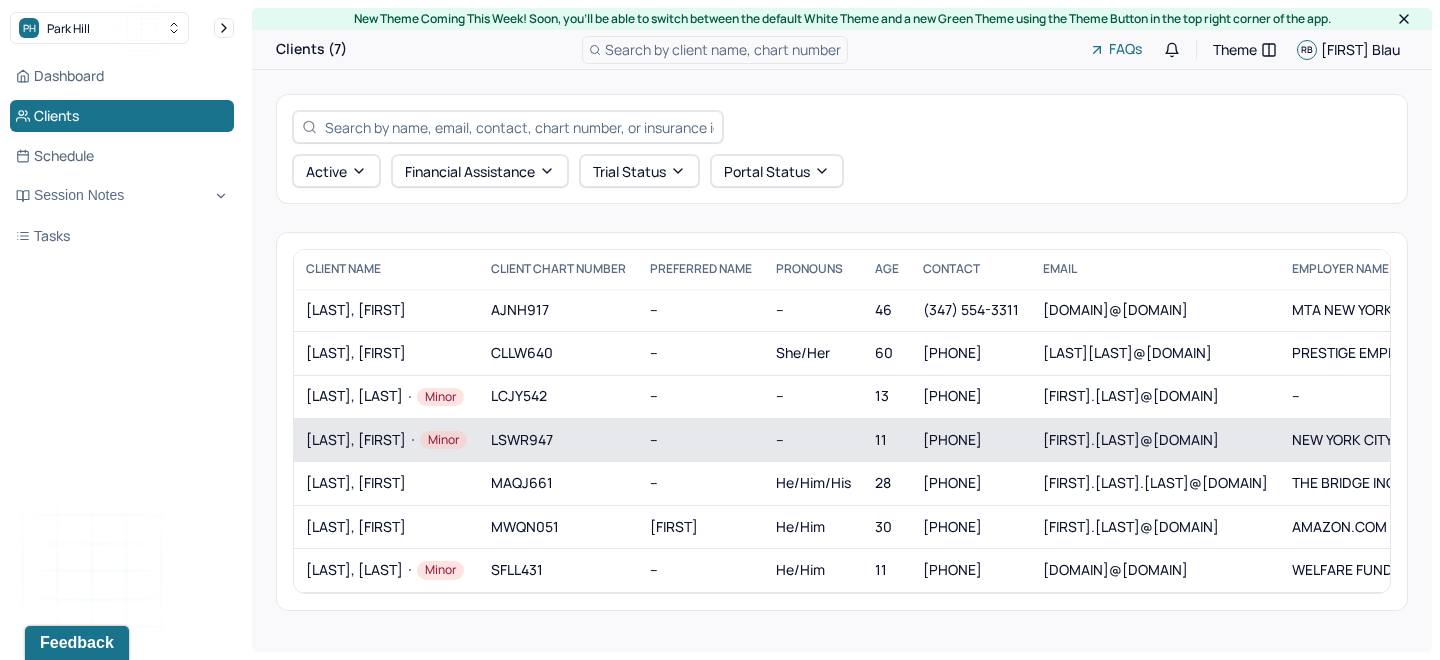 click on "LIPPOLD, JUNE Minor" at bounding box center (386, 440) 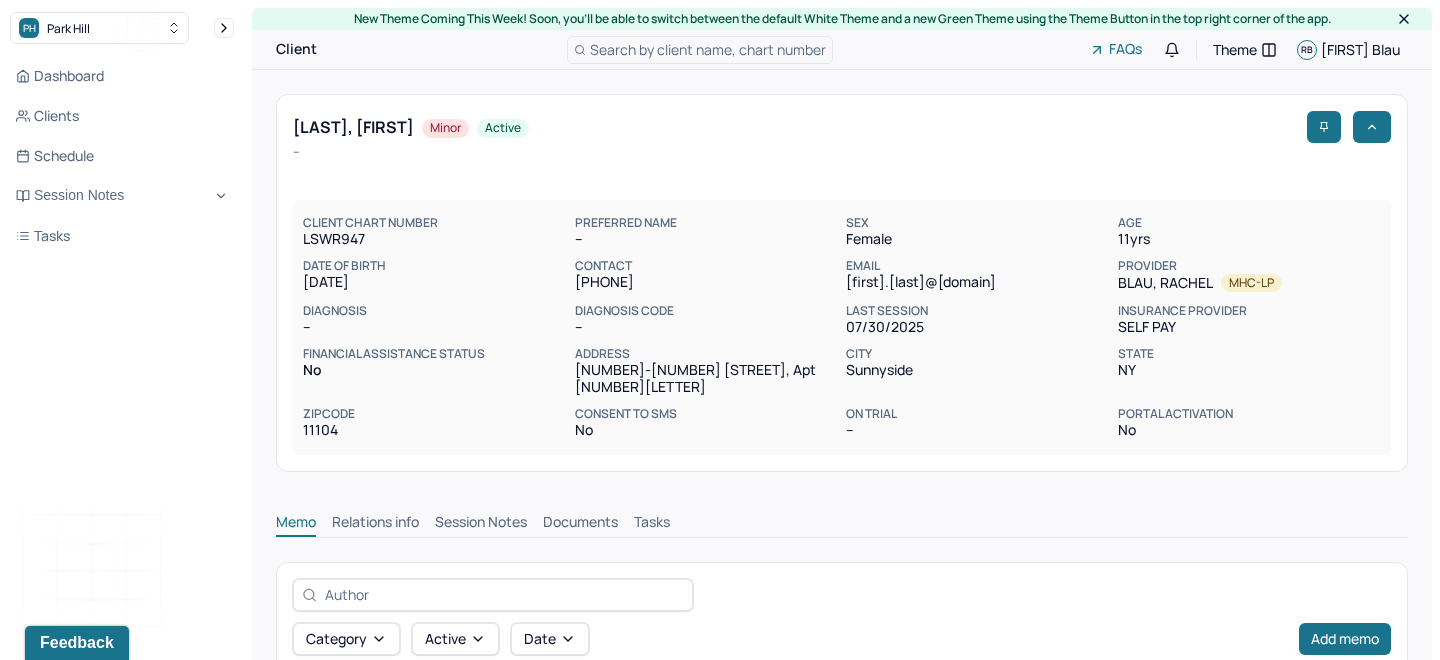 click on "Session Notes" at bounding box center [481, 524] 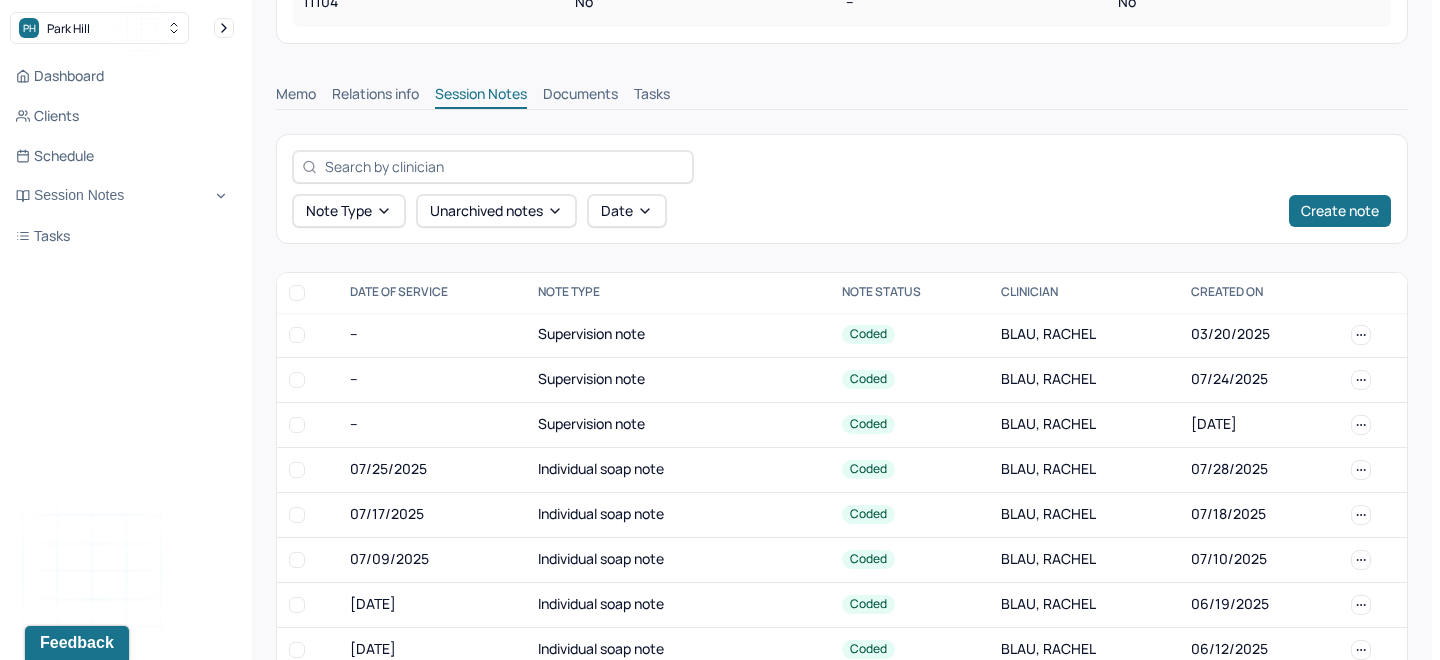 scroll, scrollTop: 429, scrollLeft: 0, axis: vertical 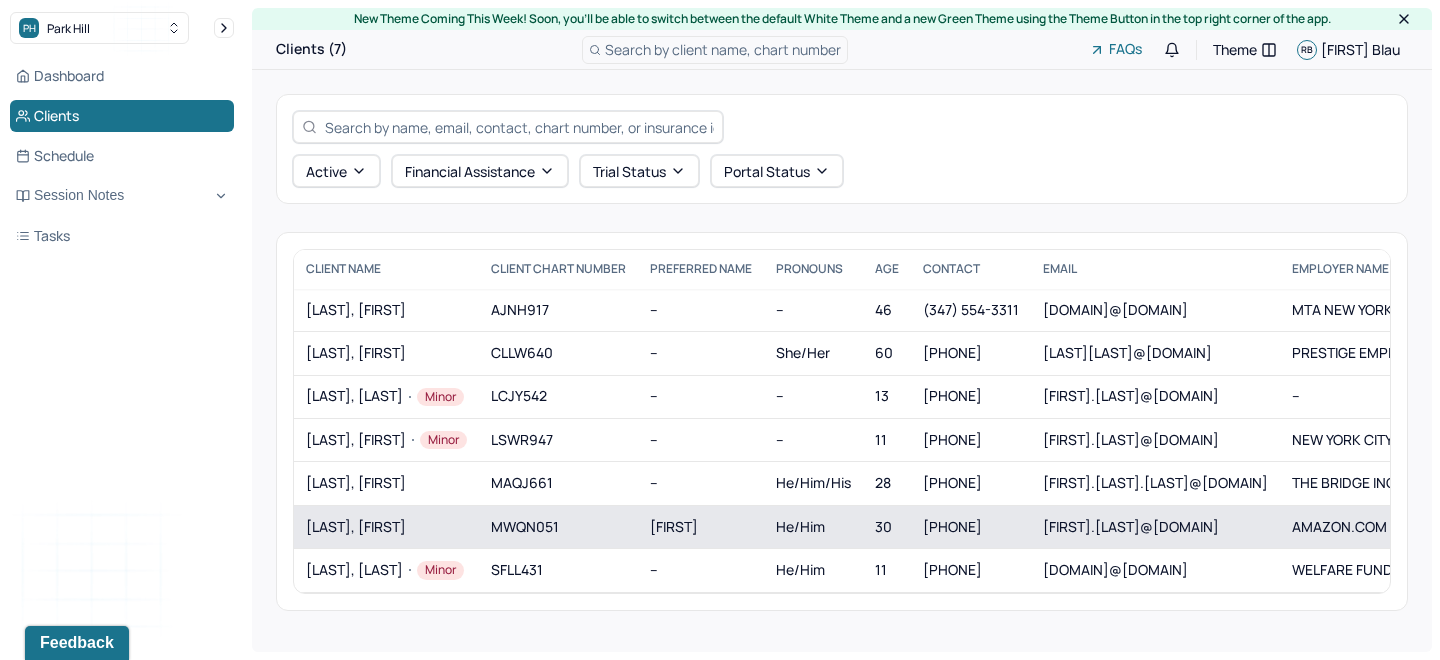 click on "[LAST], [FIRST]" at bounding box center (386, 527) 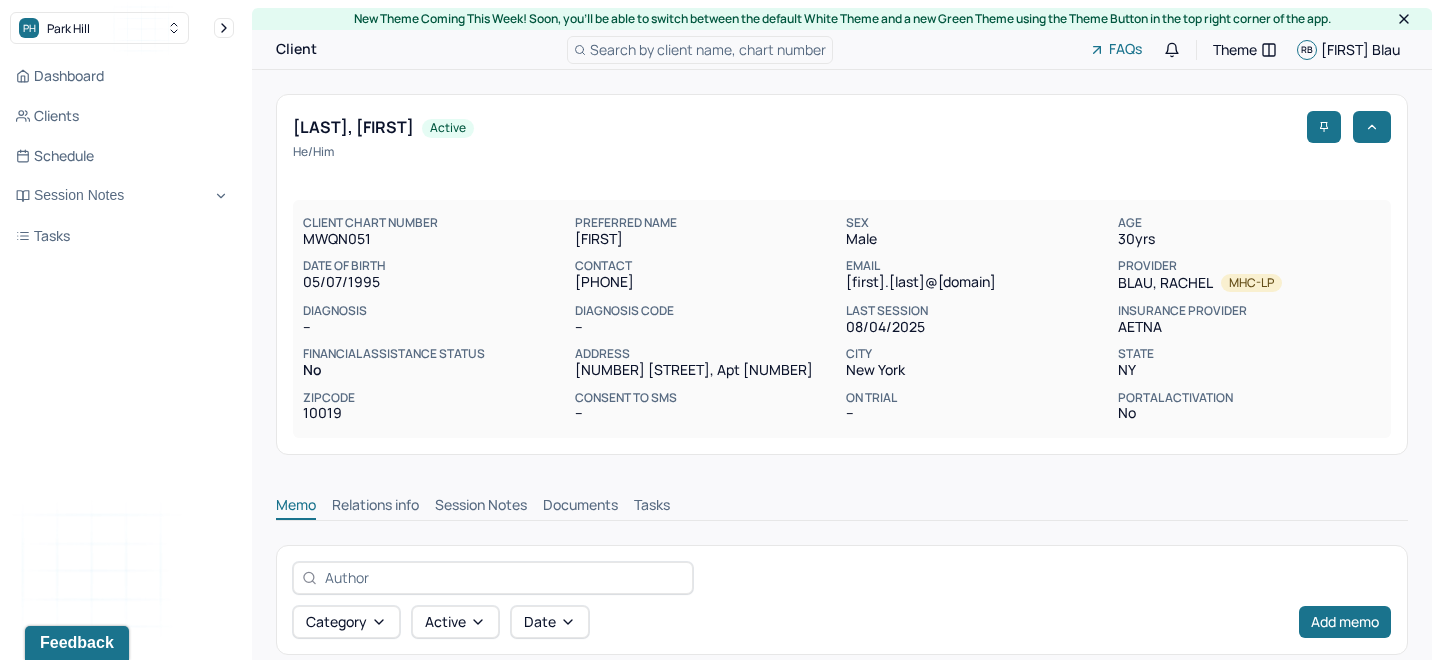 click on "Memo Relations info Session Notes Documents Tasks" at bounding box center [842, 500] 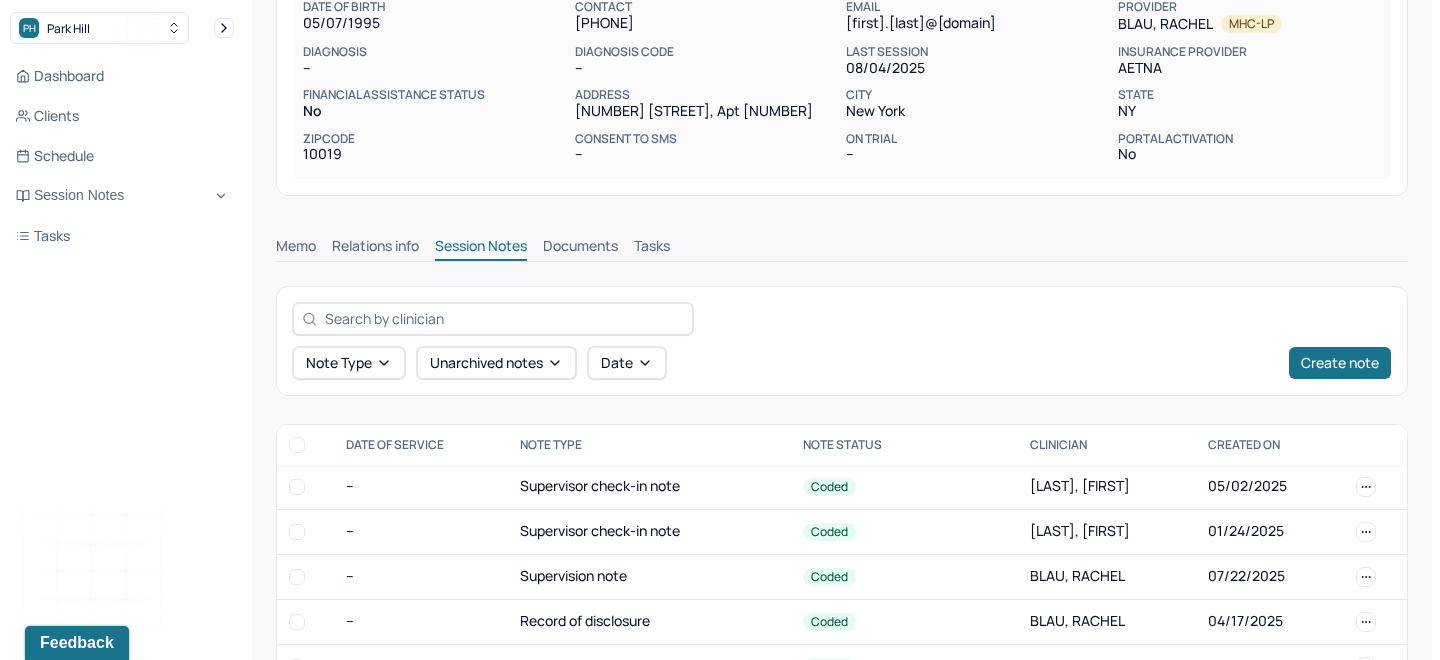 scroll, scrollTop: 257, scrollLeft: 0, axis: vertical 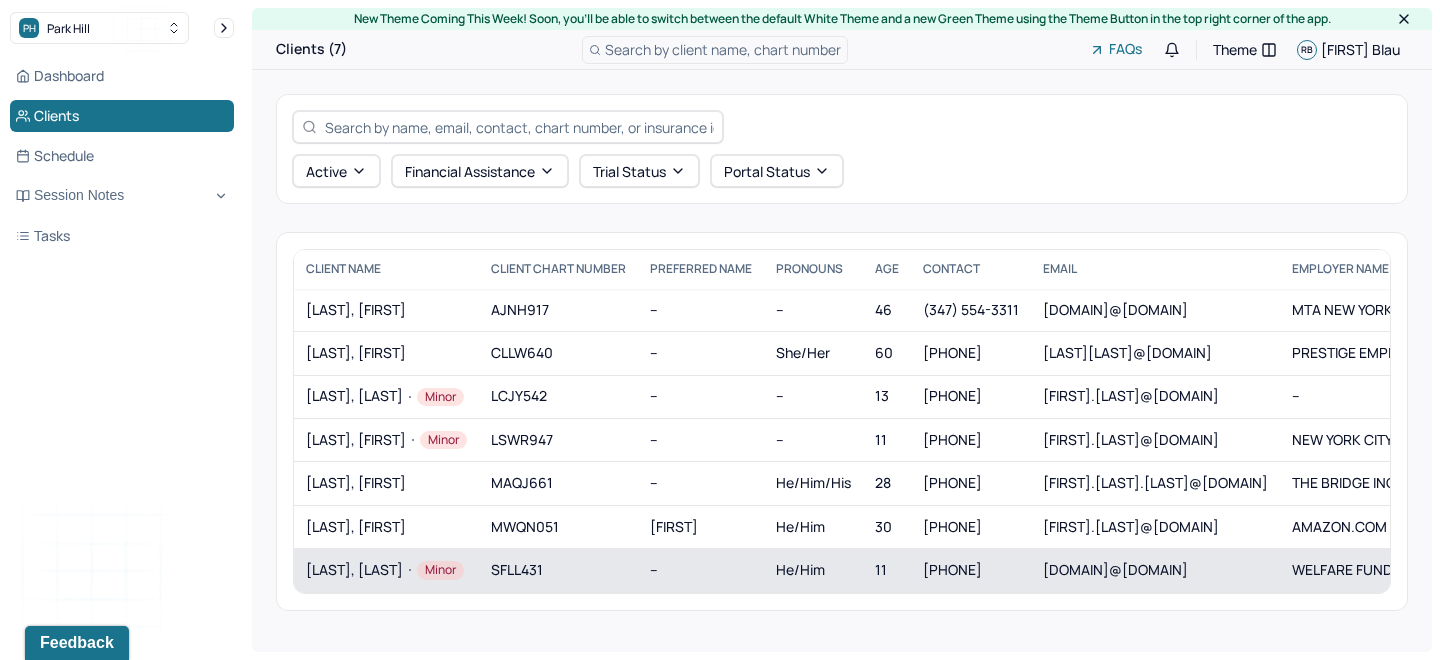 click on "SCHMITTROTH, XAVIER Minor" at bounding box center (386, 570) 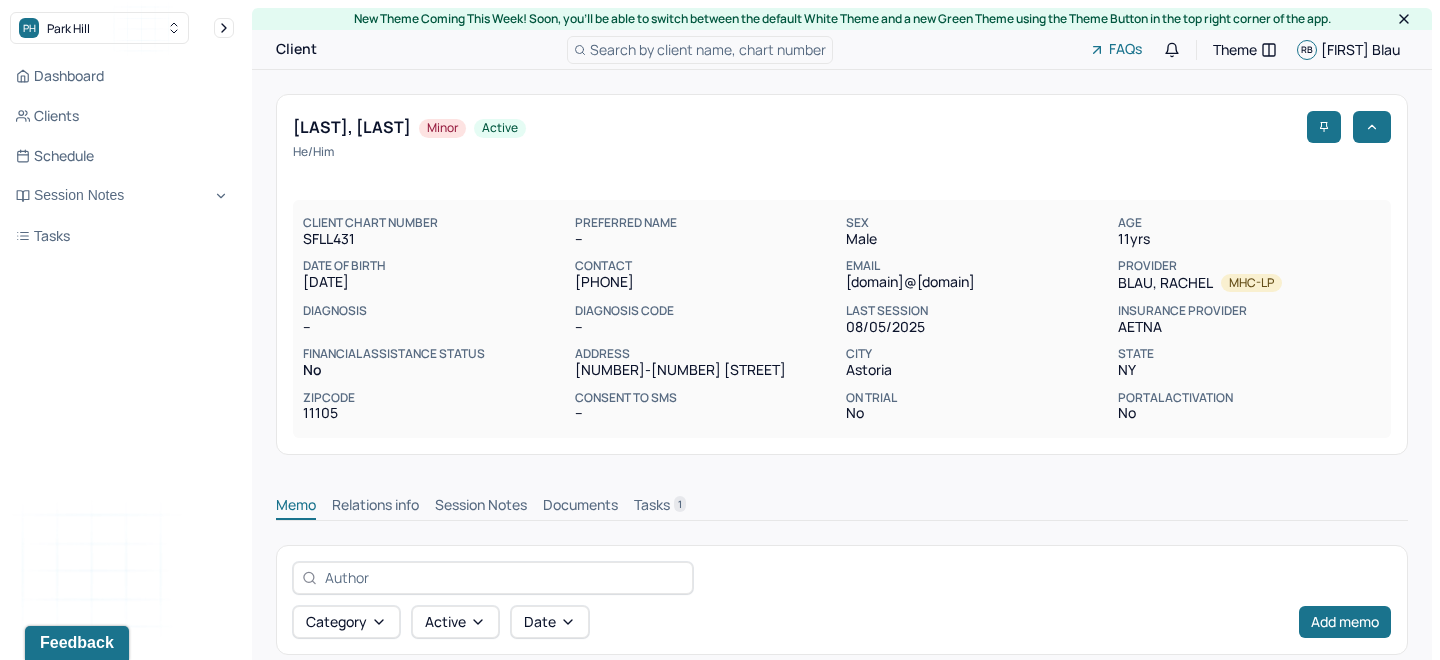 click on "Session Notes" at bounding box center [481, 507] 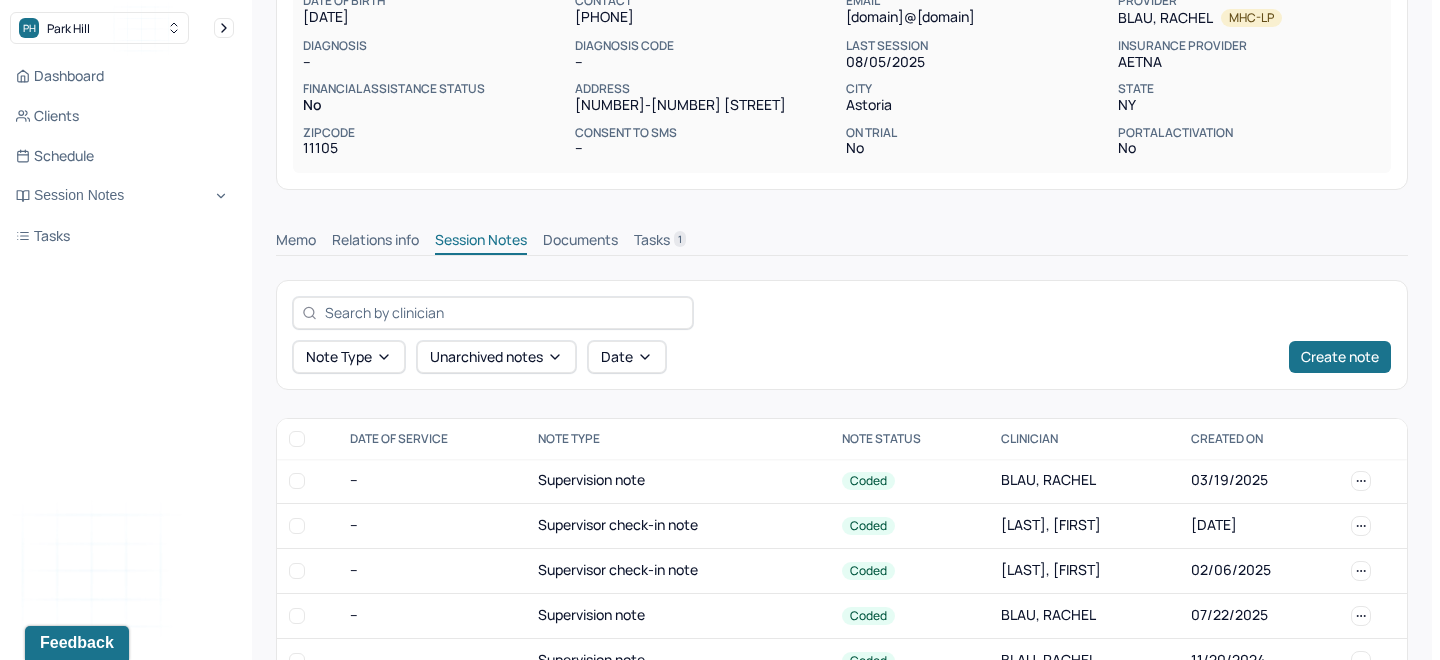scroll, scrollTop: 268, scrollLeft: 0, axis: vertical 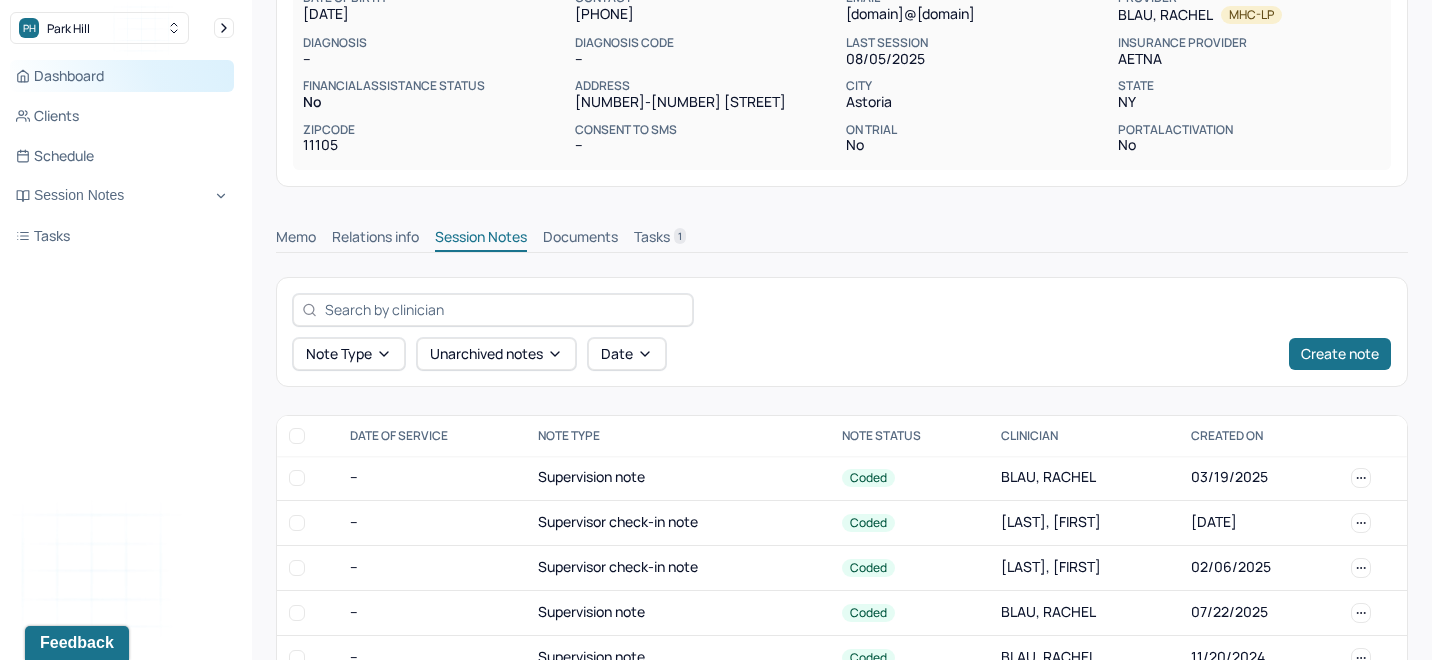 click on "Dashboard" at bounding box center (122, 76) 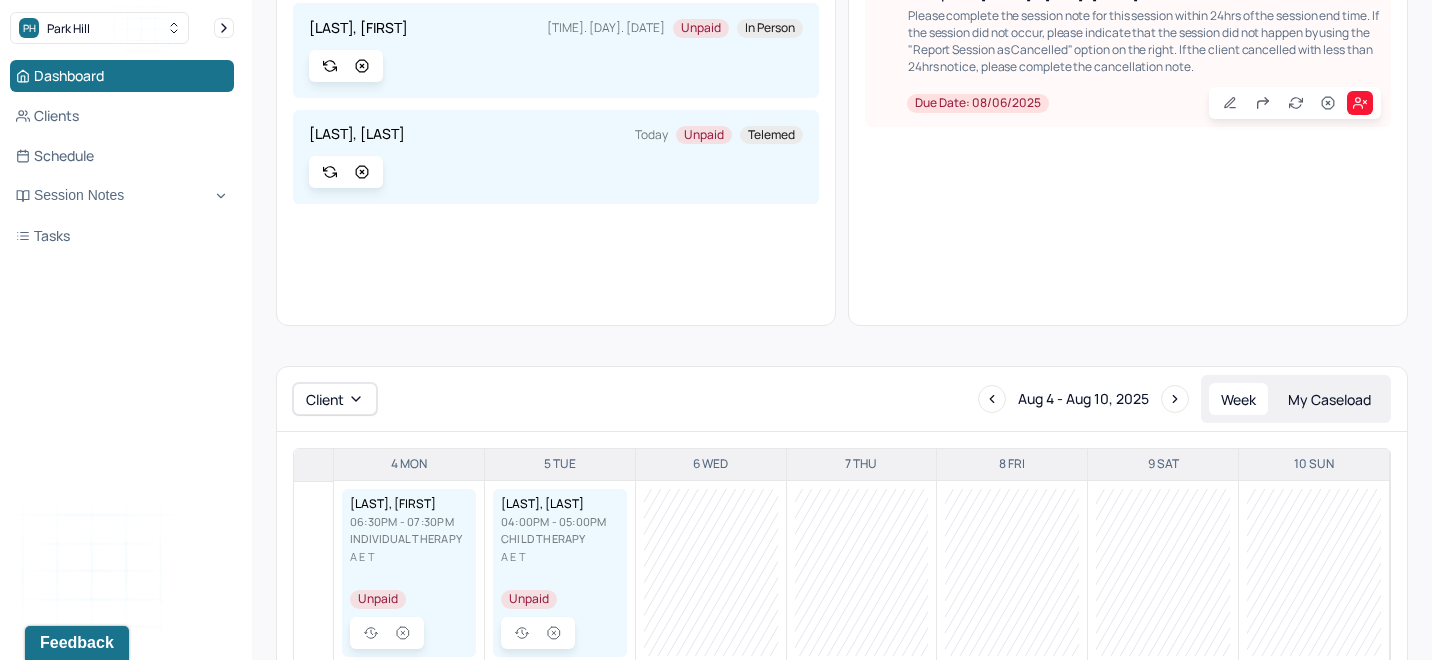 scroll, scrollTop: 0, scrollLeft: 0, axis: both 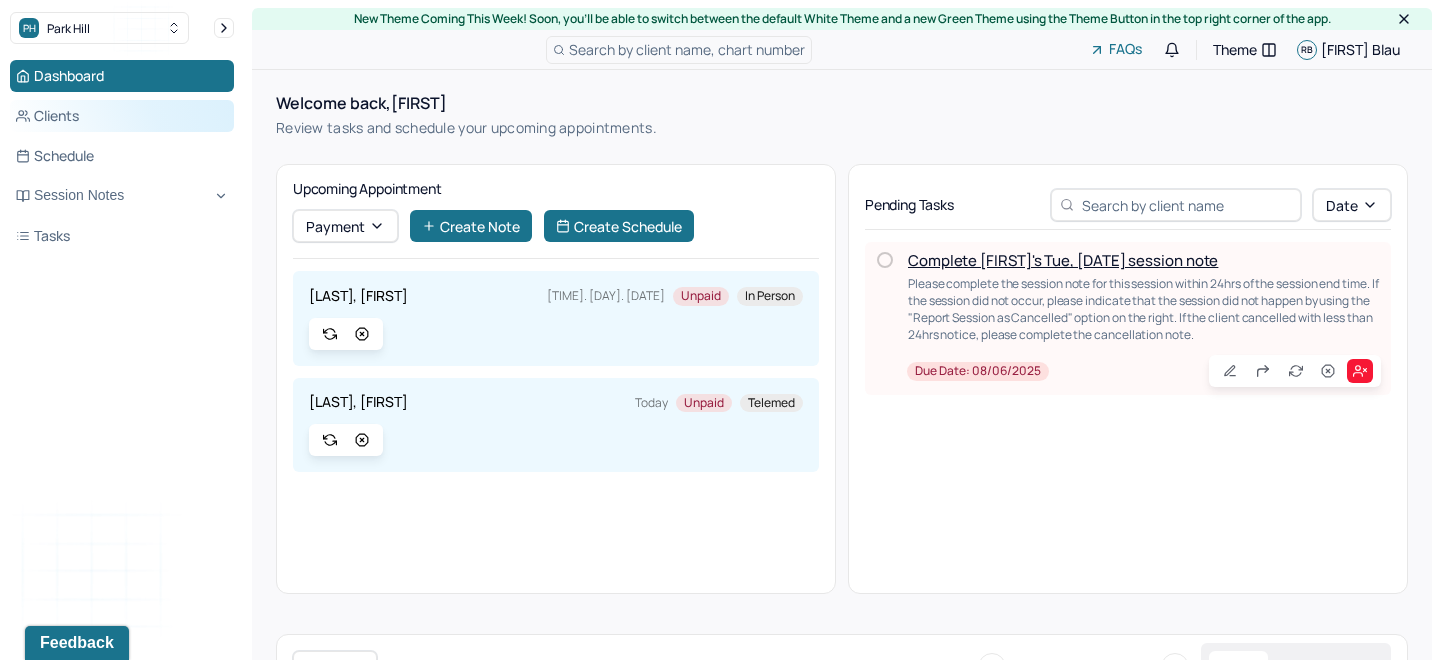 click on "Clients" at bounding box center [122, 116] 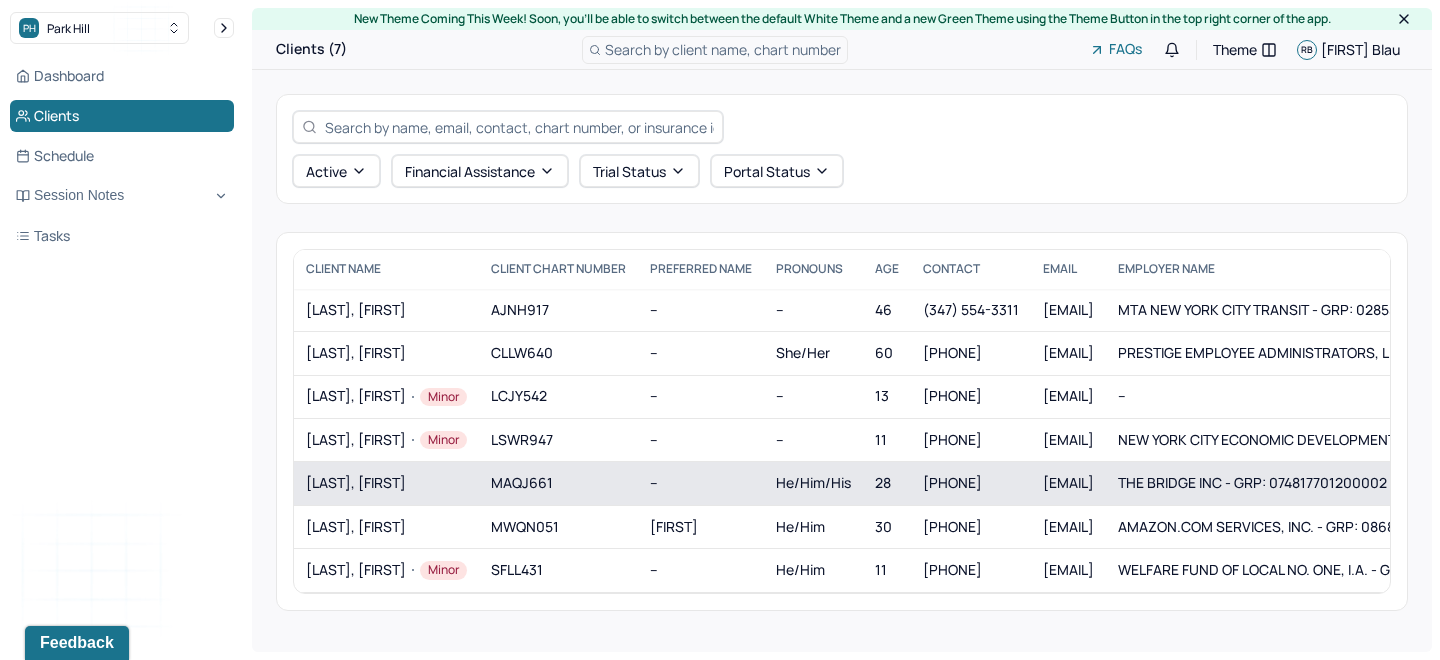 click on "[LAST], [FIRST]" at bounding box center (386, 483) 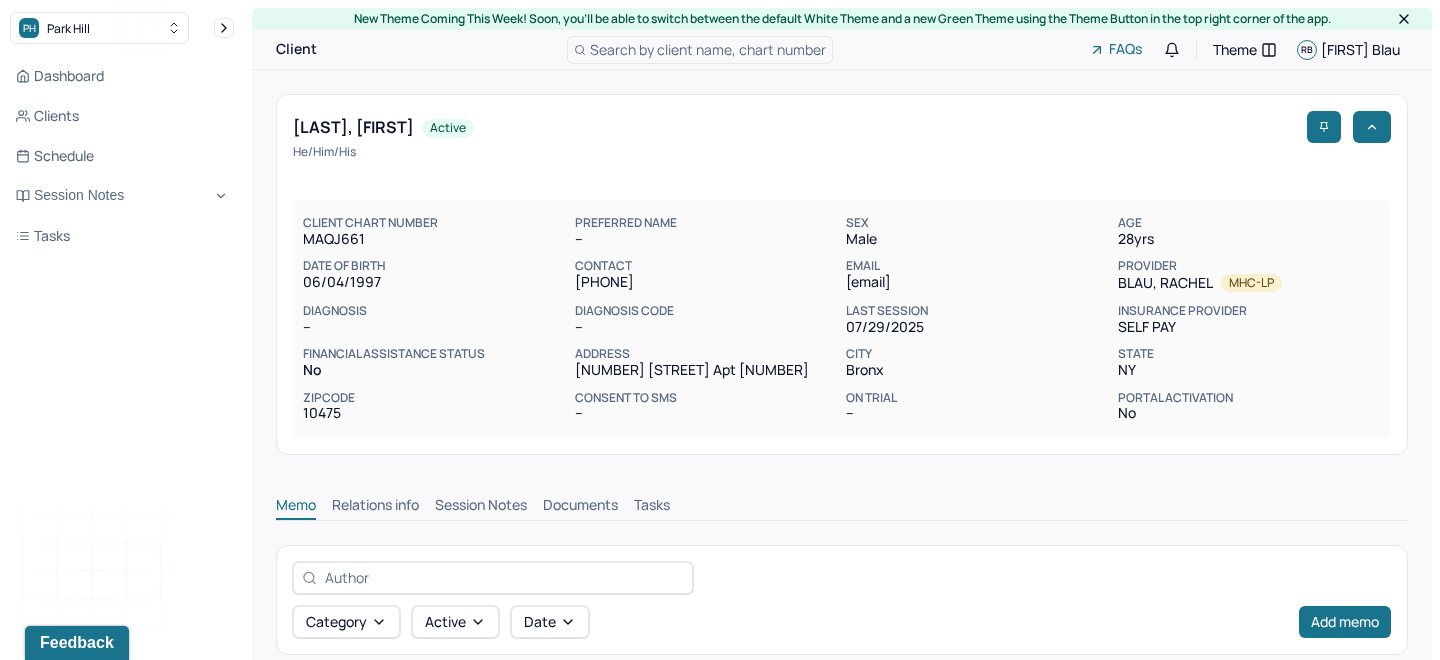click on "Session Notes" at bounding box center (481, 507) 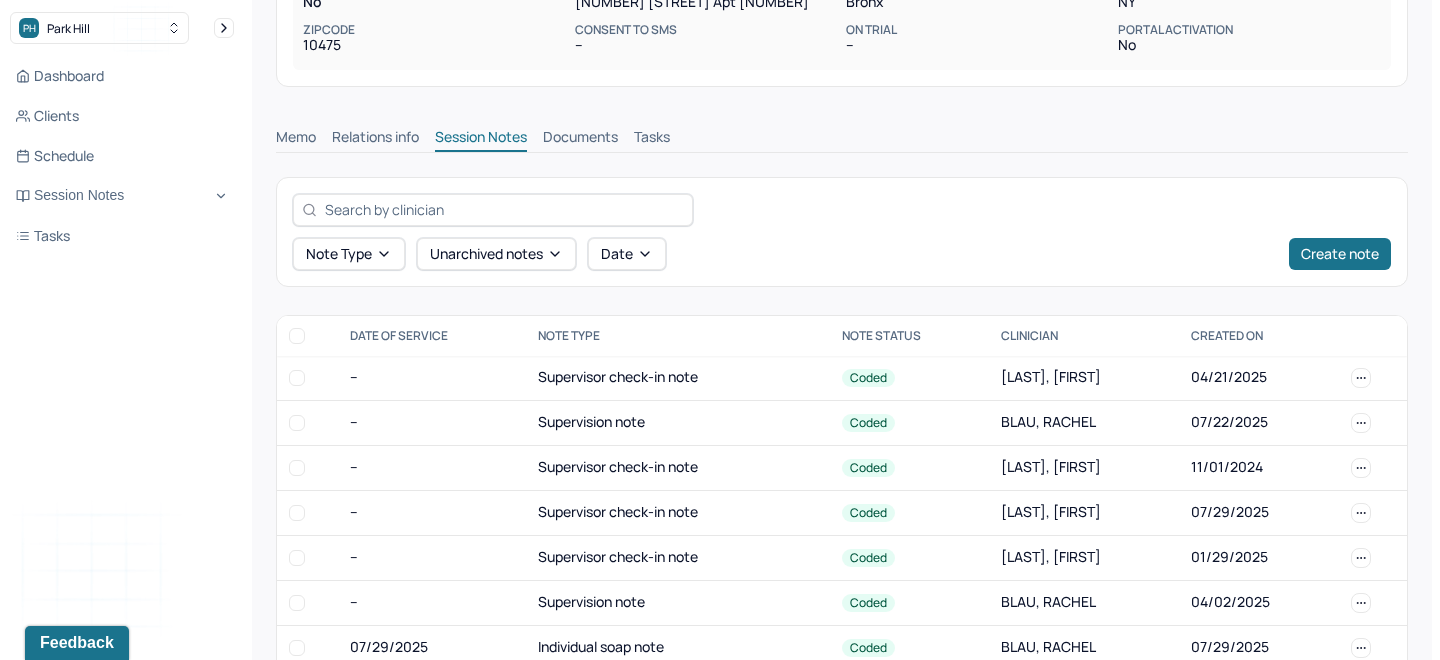 scroll, scrollTop: 363, scrollLeft: 0, axis: vertical 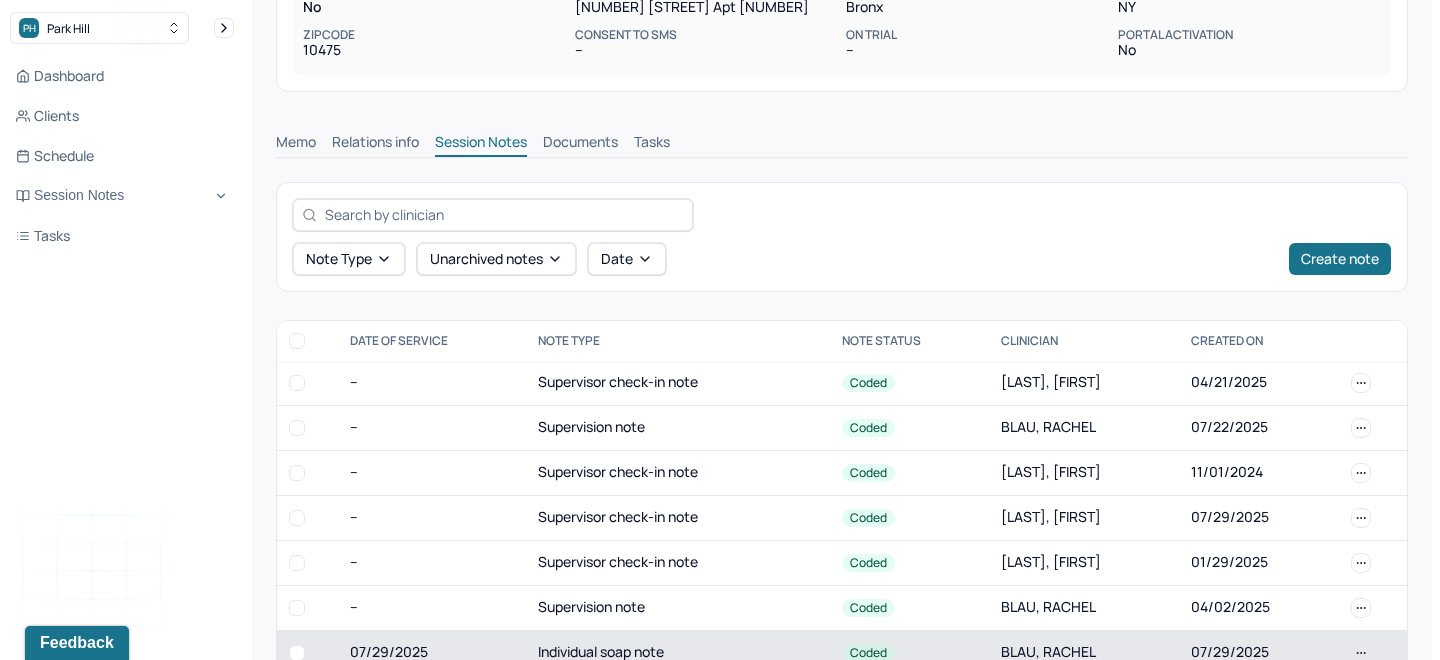click on "Individual soap note" at bounding box center (678, 652) 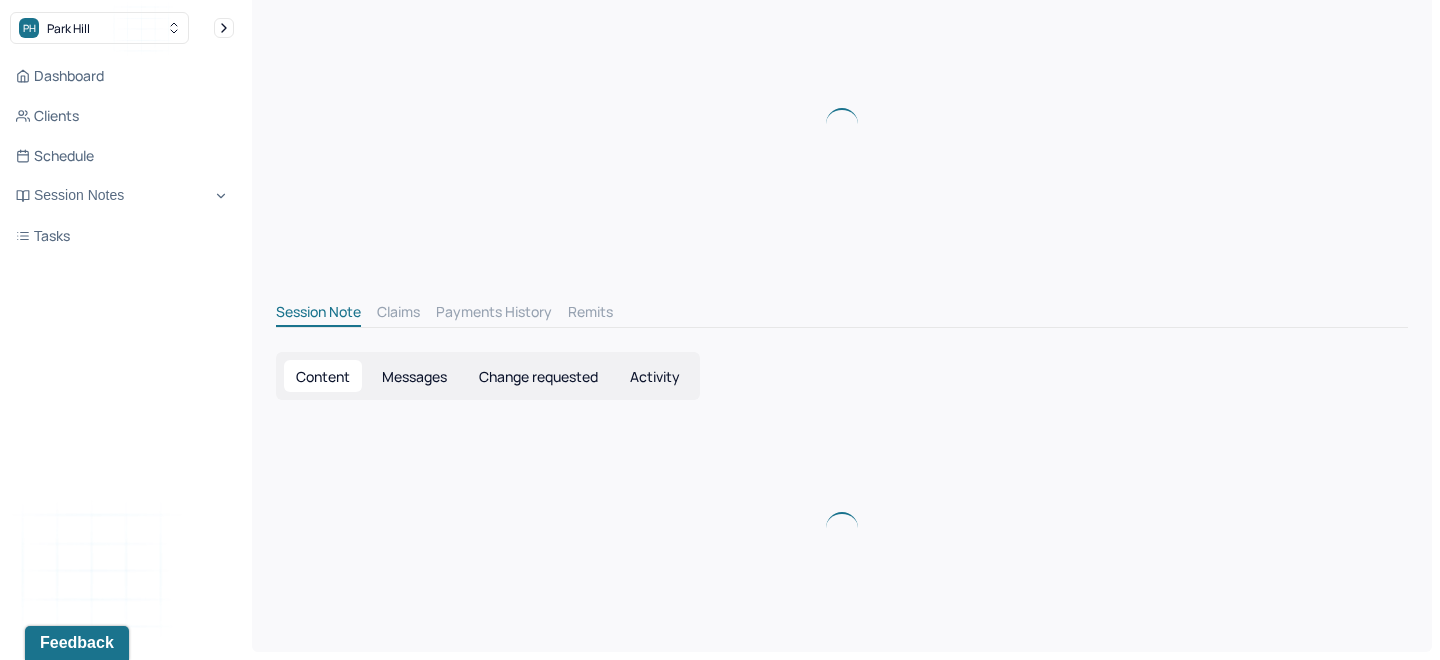 scroll, scrollTop: 363, scrollLeft: 0, axis: vertical 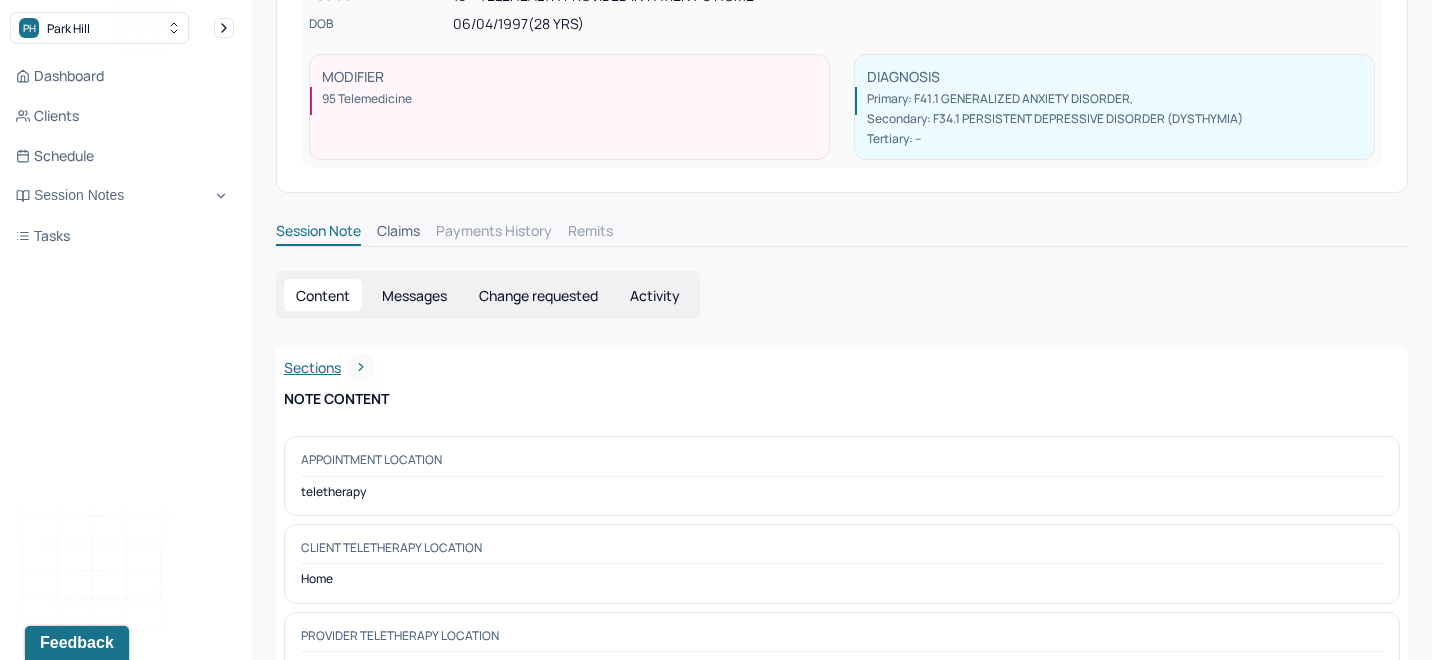 click on "Messages" at bounding box center (414, 295) 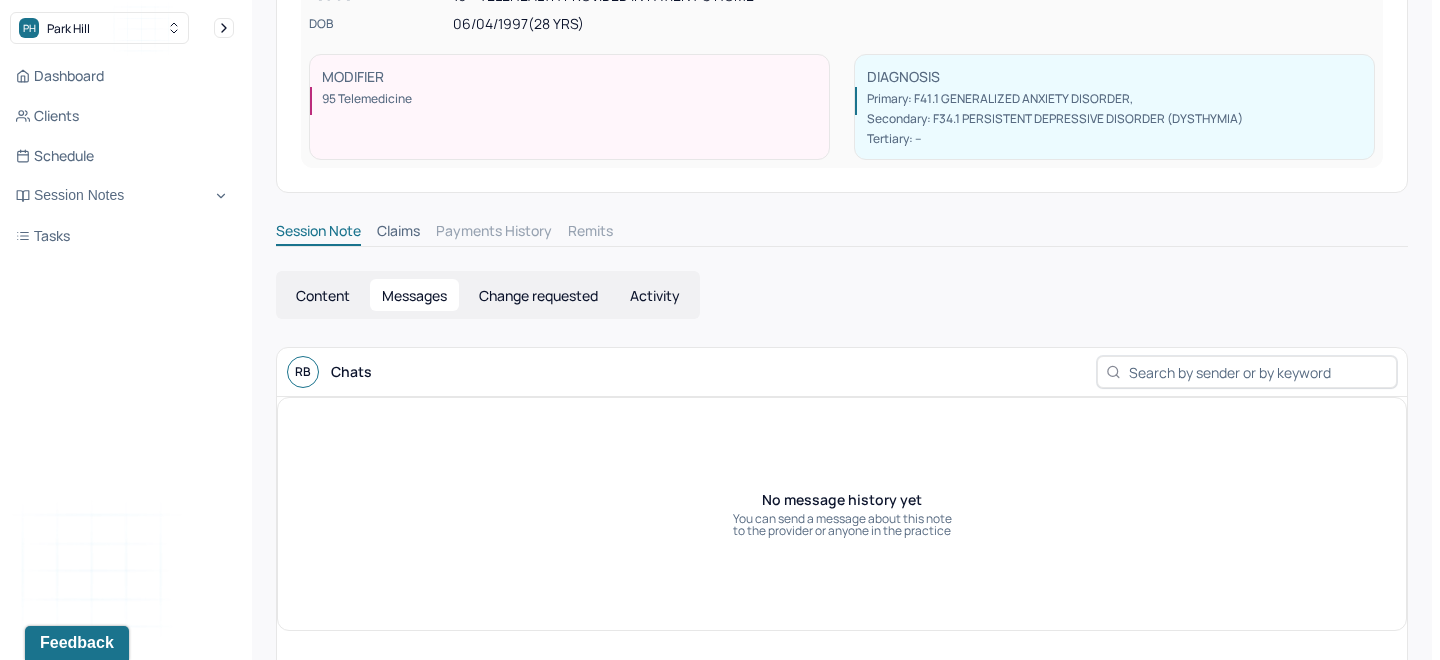 click on "Content" at bounding box center [323, 295] 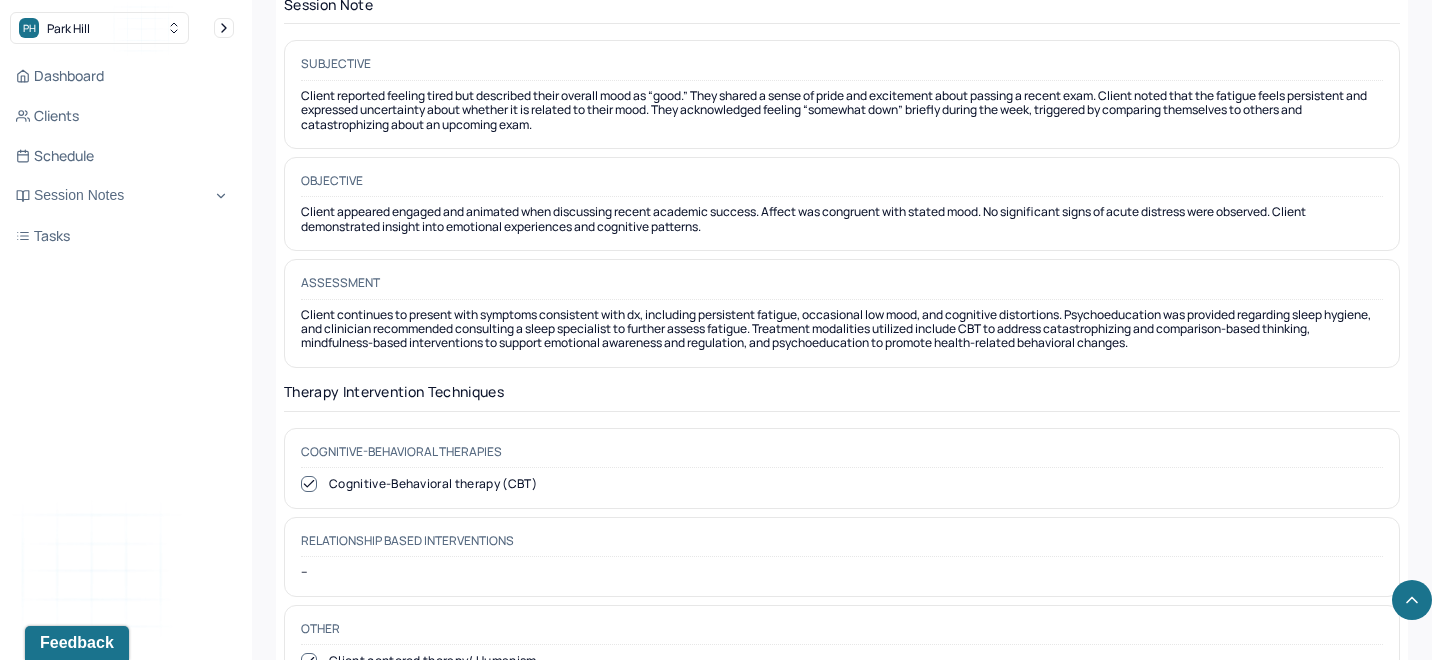 scroll, scrollTop: 1964, scrollLeft: 0, axis: vertical 